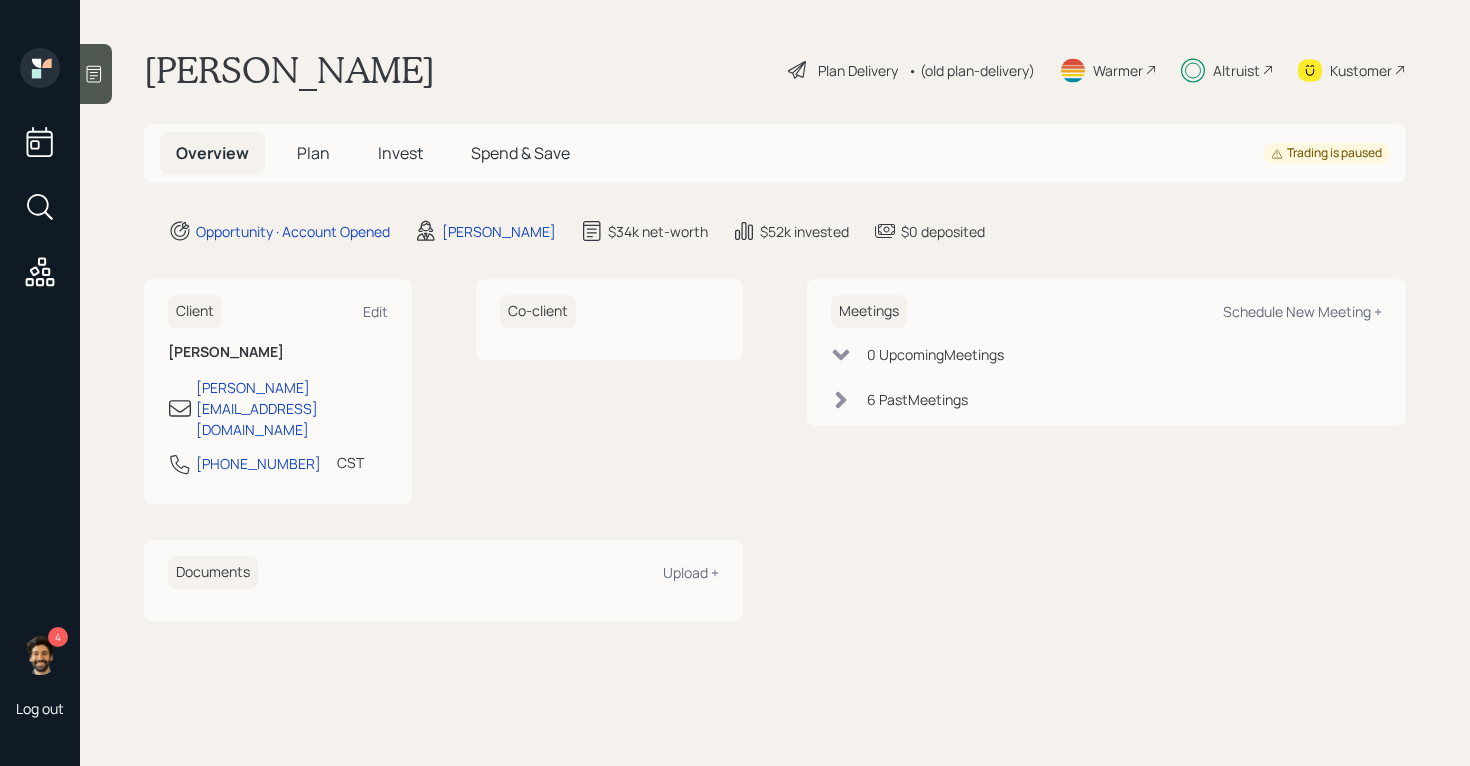 scroll, scrollTop: 0, scrollLeft: 0, axis: both 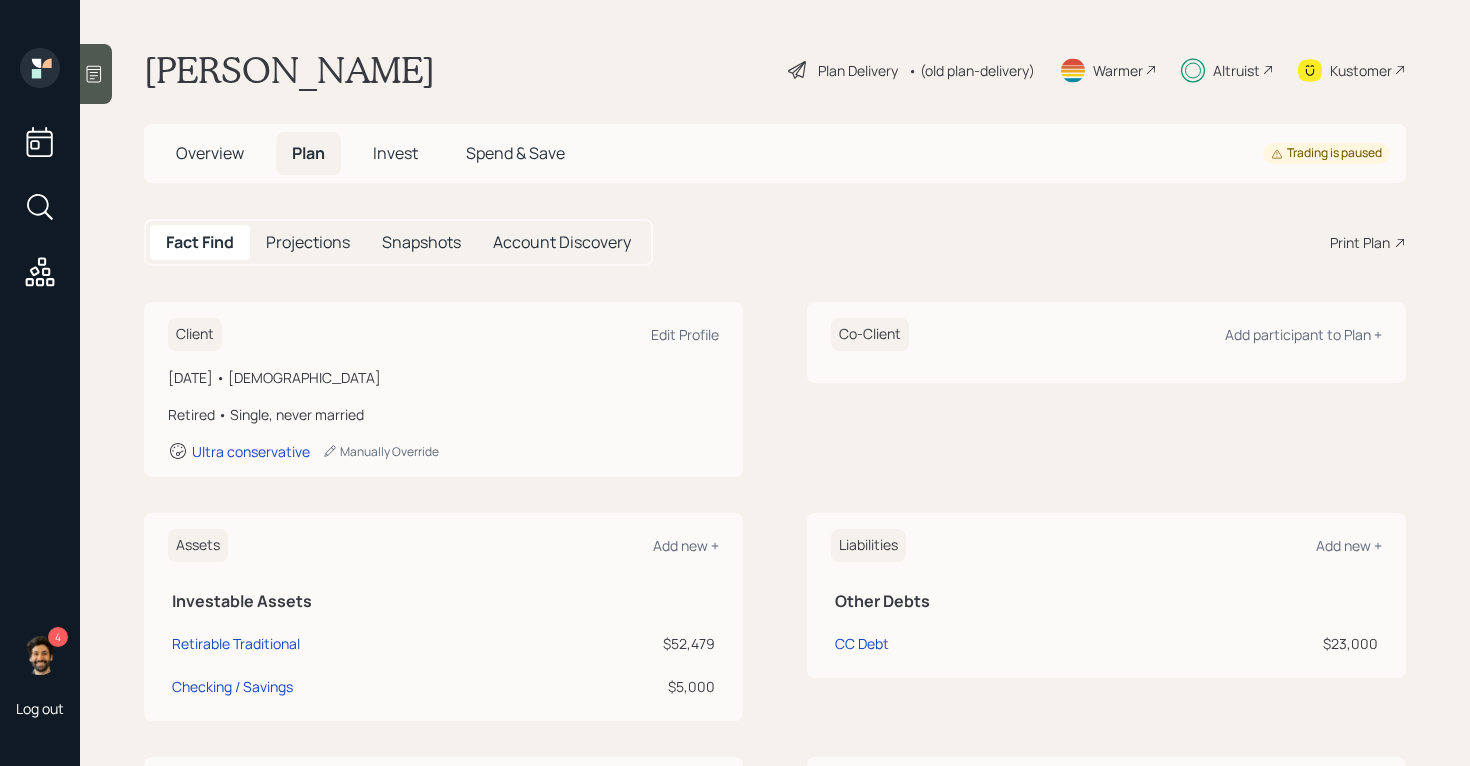 click on "• (old plan-delivery)" at bounding box center (971, 70) 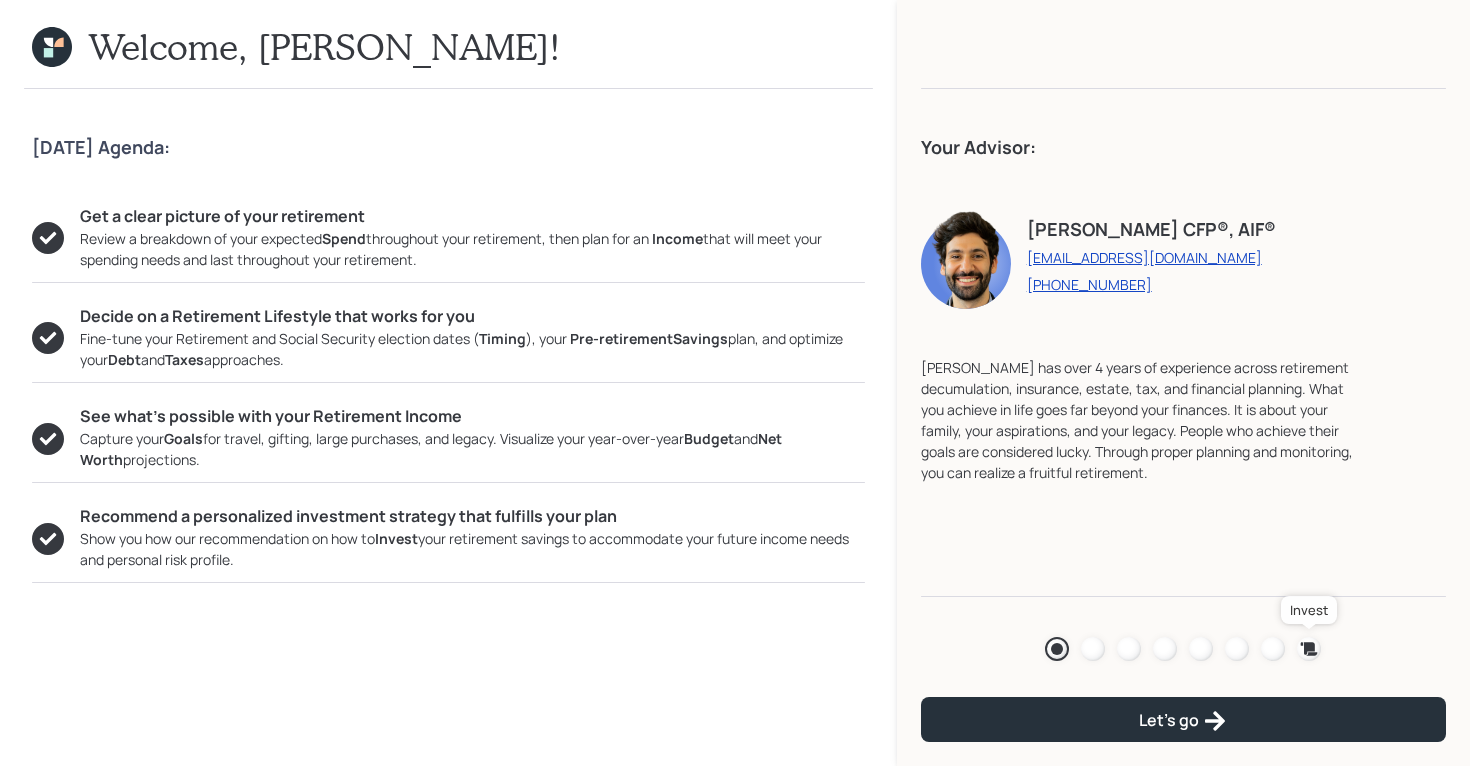 click 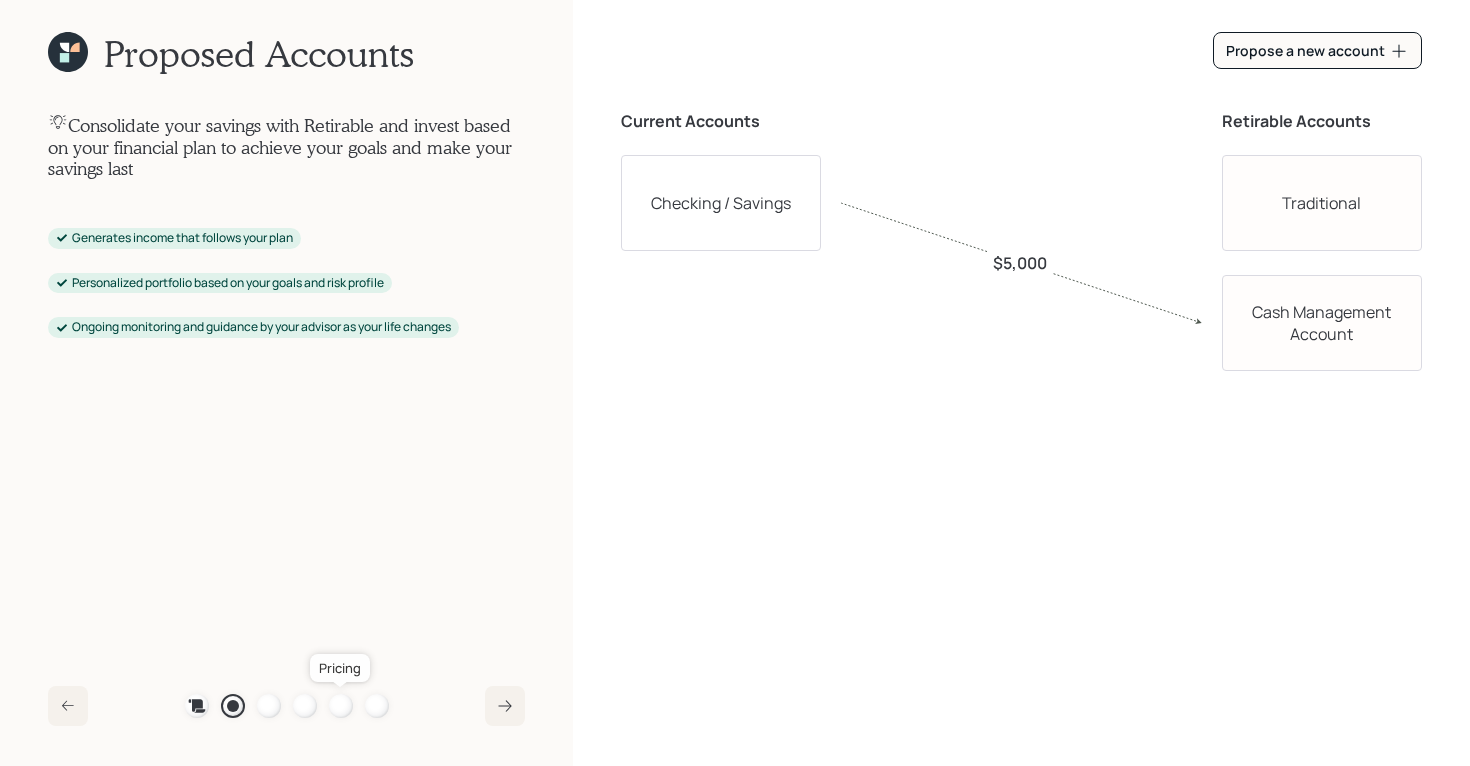 click at bounding box center [341, 706] 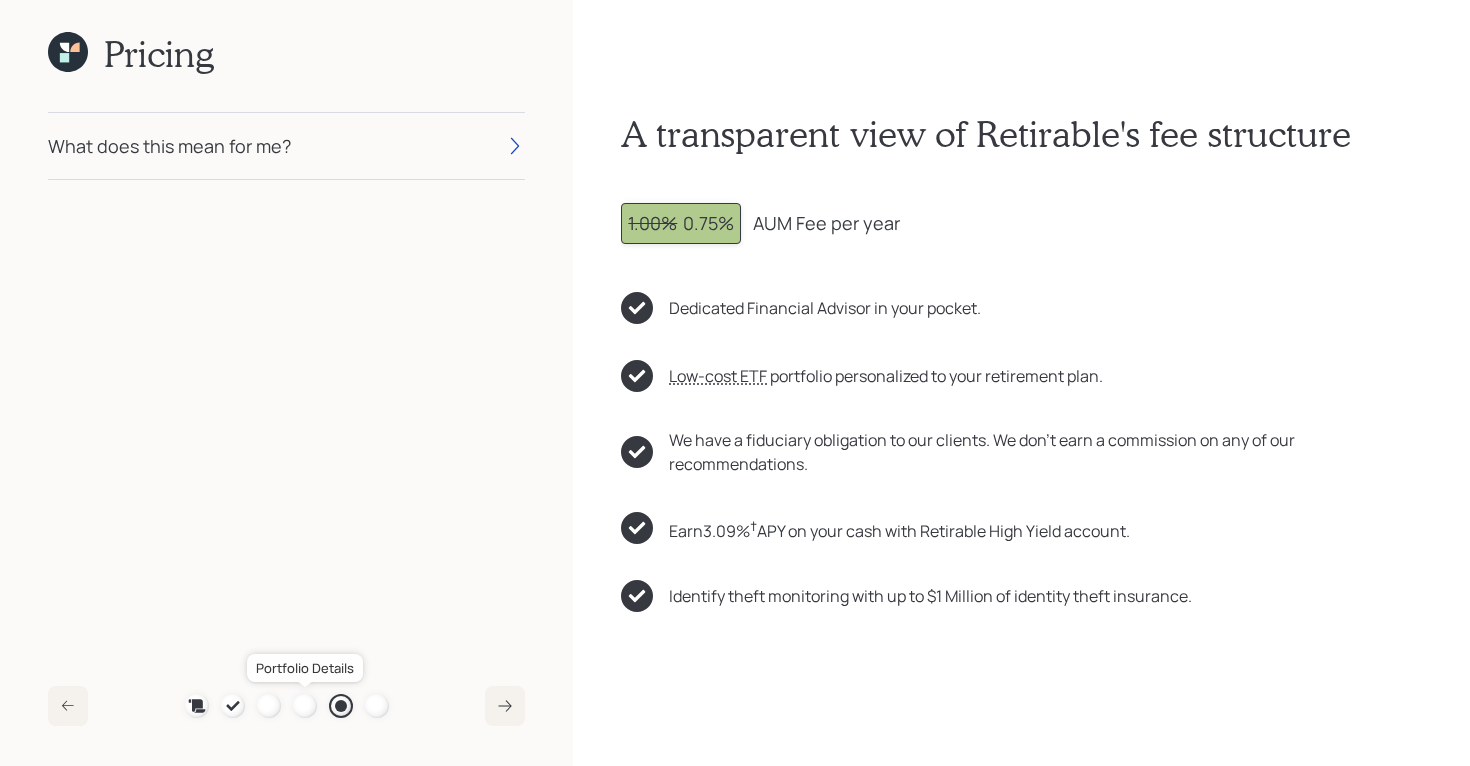 click at bounding box center [305, 706] 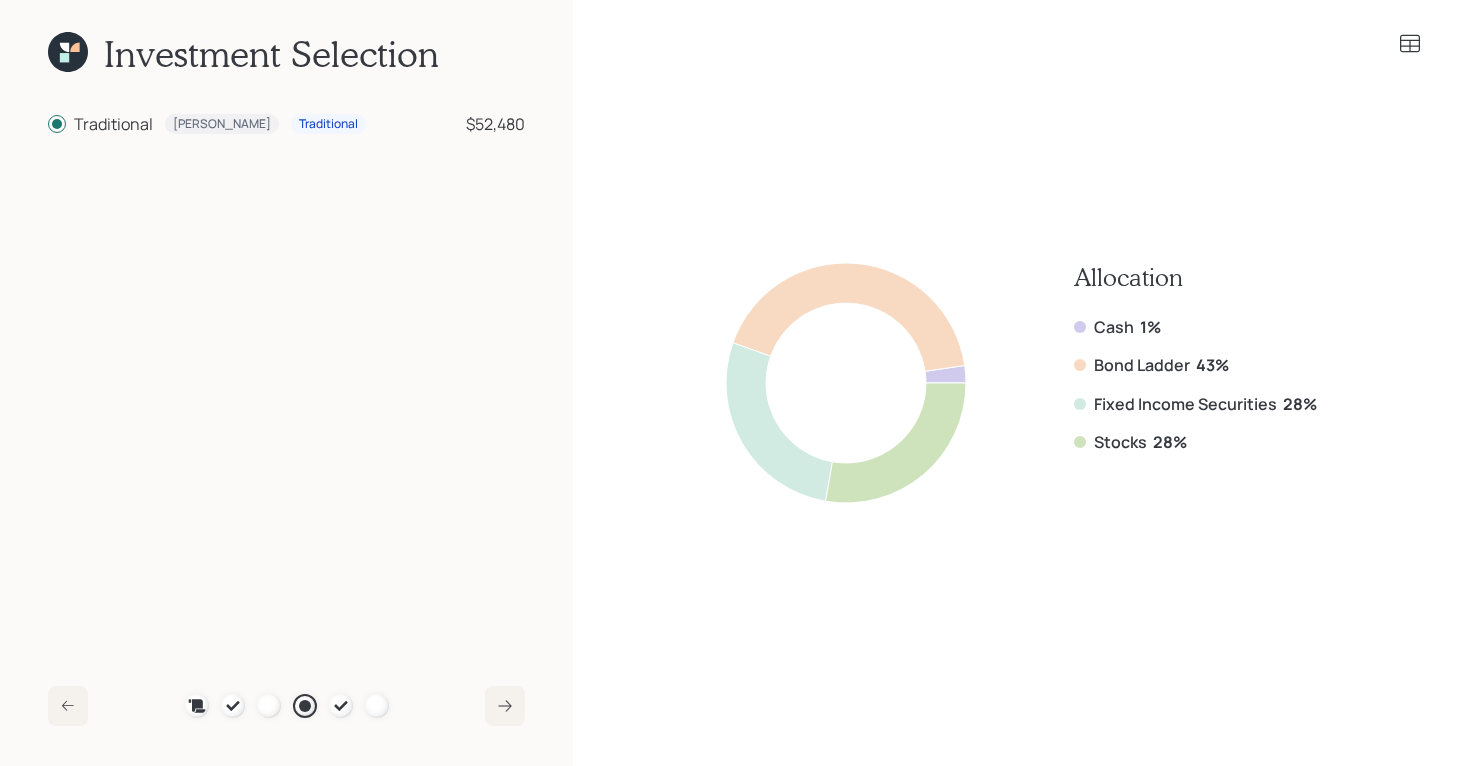 click 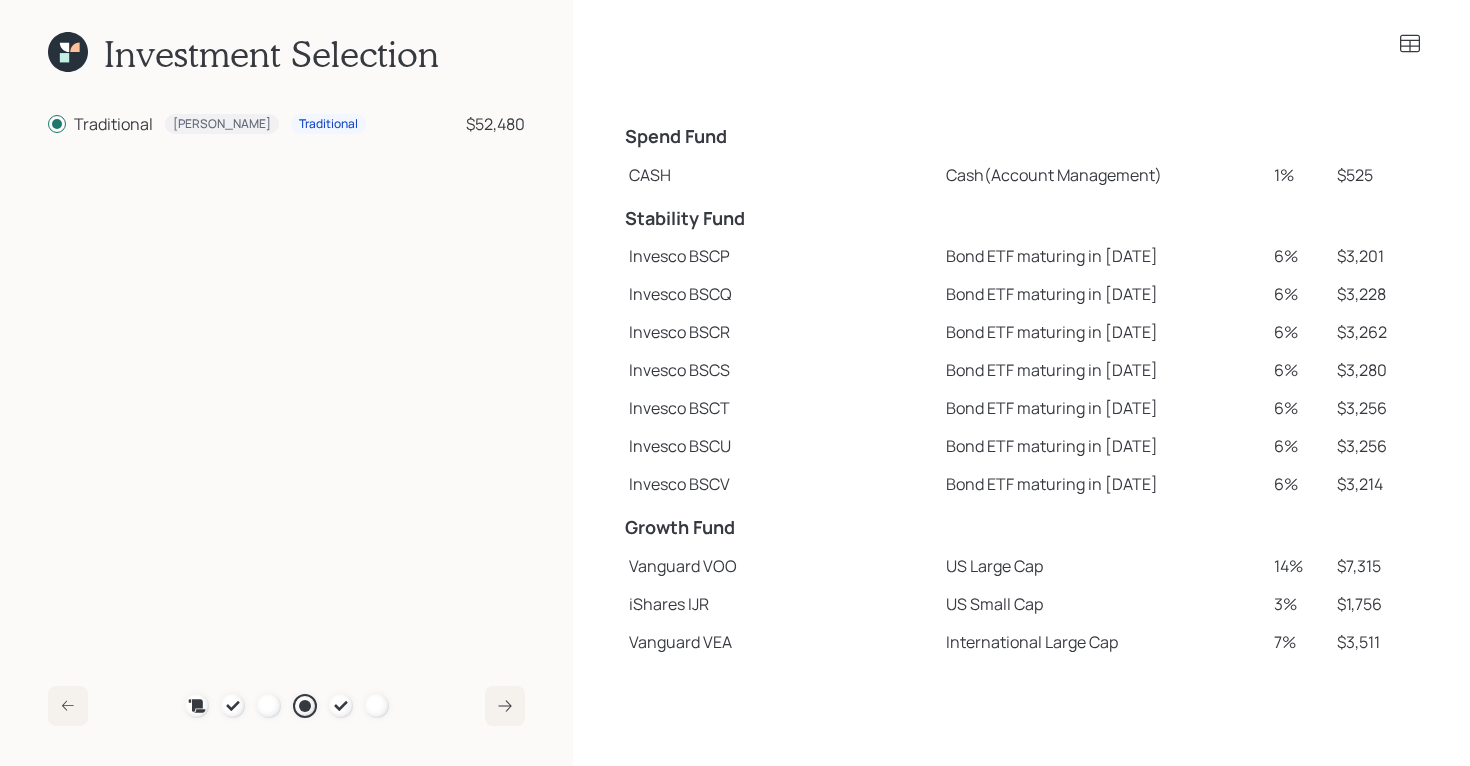 scroll, scrollTop: 387, scrollLeft: 0, axis: vertical 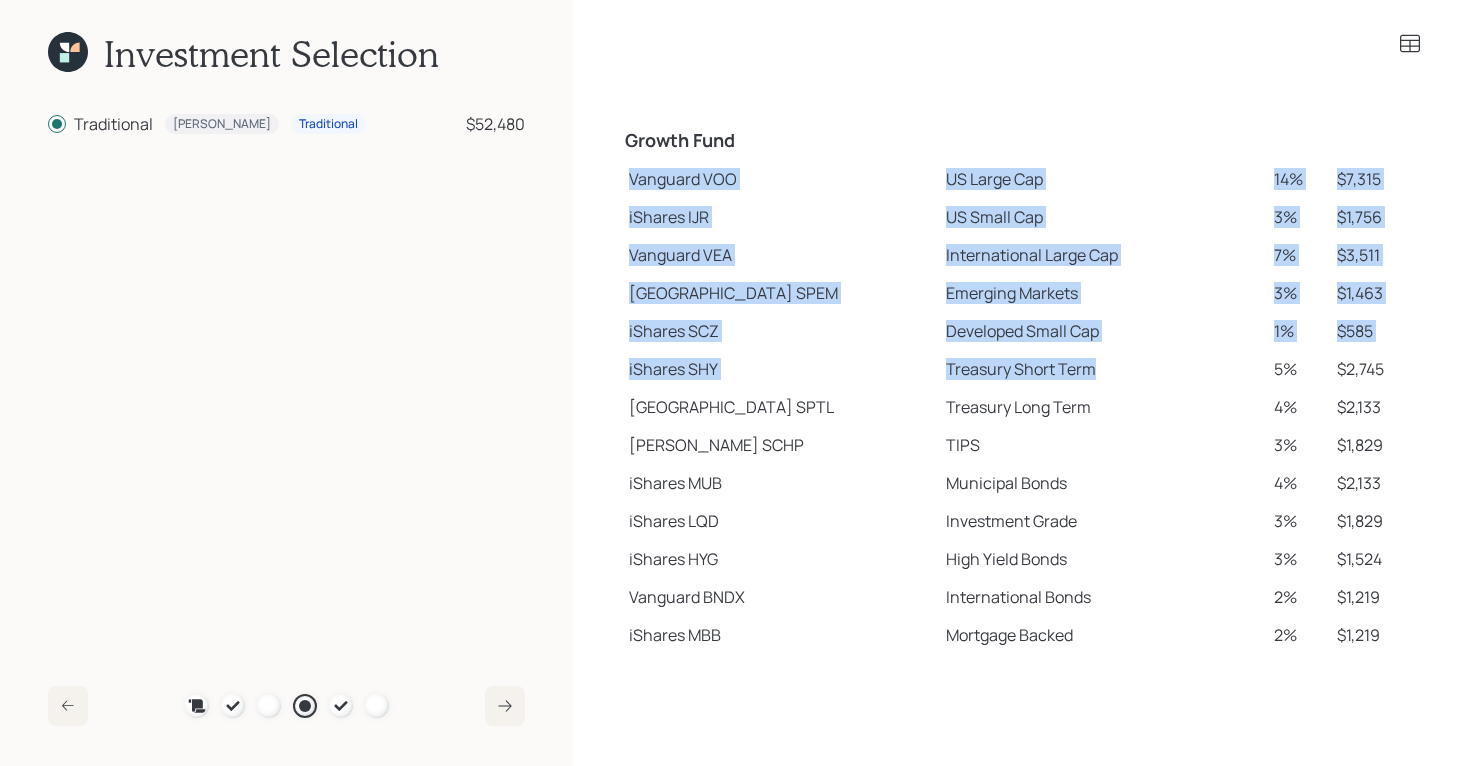 drag, startPoint x: 621, startPoint y: 177, endPoint x: 1144, endPoint y: 378, distance: 560.29456 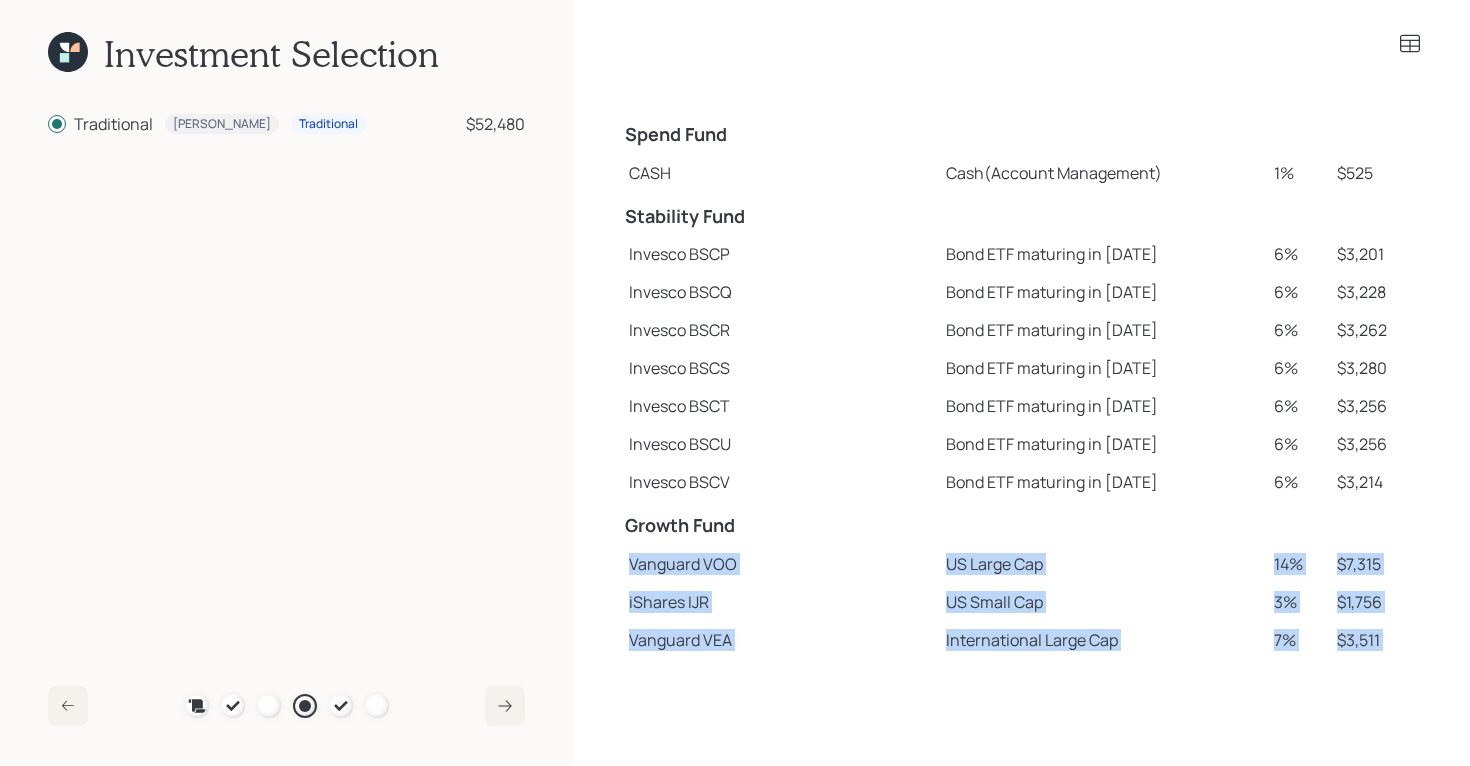 scroll, scrollTop: 0, scrollLeft: 0, axis: both 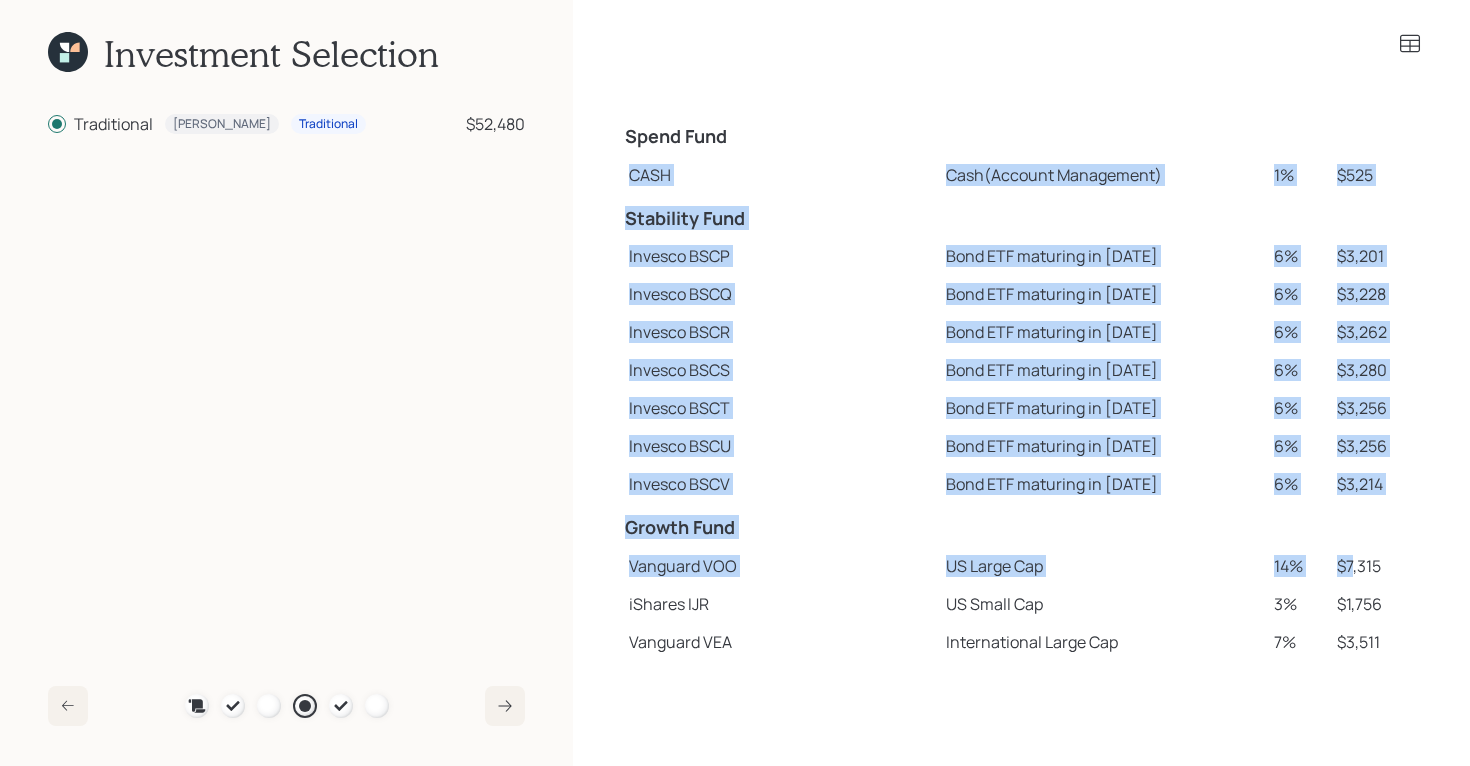 drag, startPoint x: 631, startPoint y: 171, endPoint x: 1340, endPoint y: 566, distance: 811.60706 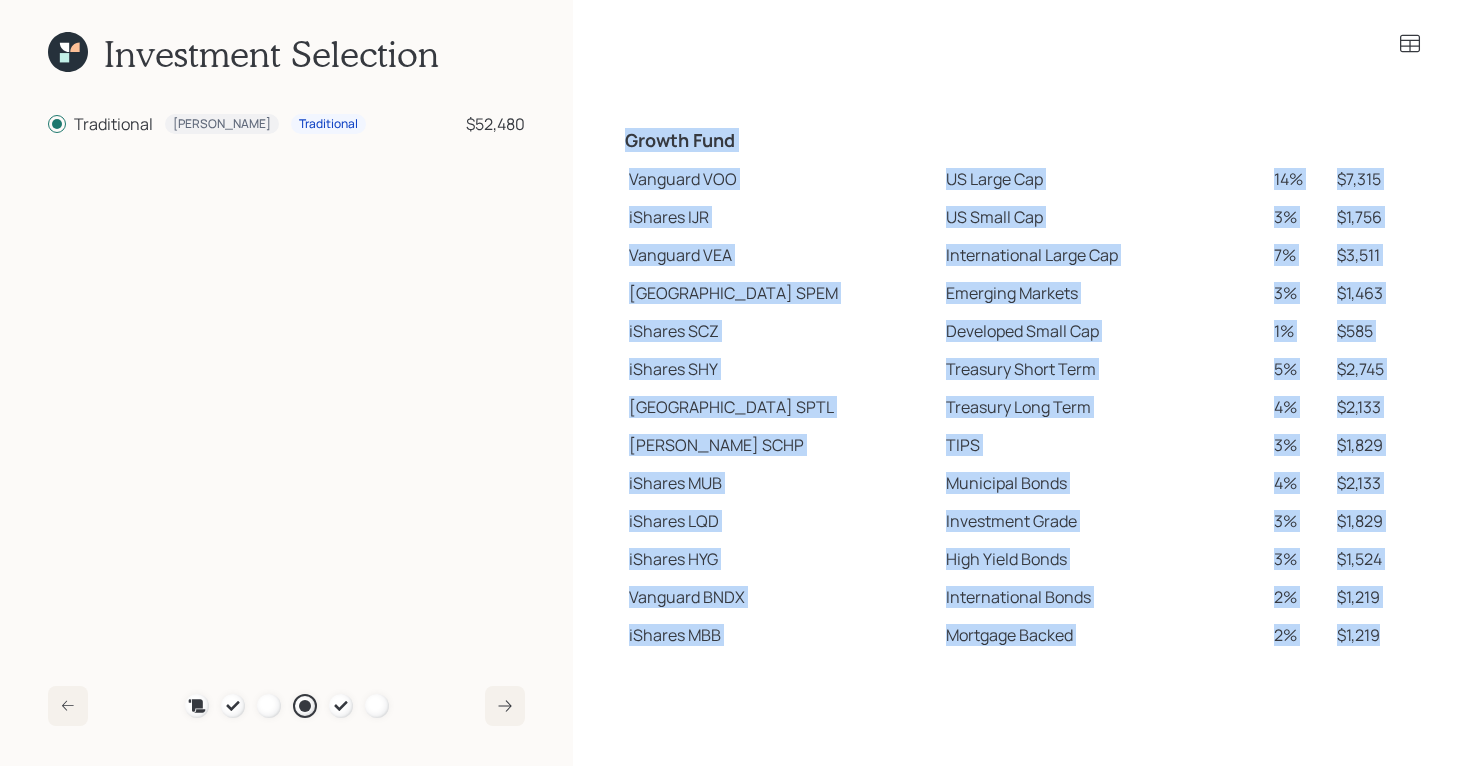 click on "$1,219" at bounding box center [1375, 635] 